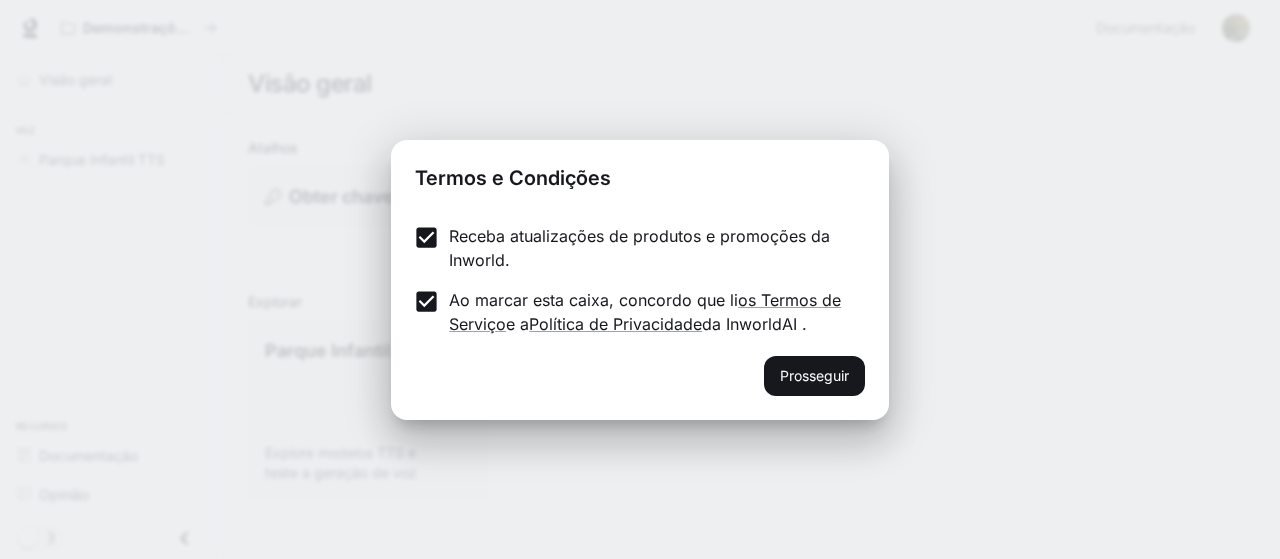 scroll, scrollTop: 0, scrollLeft: 0, axis: both 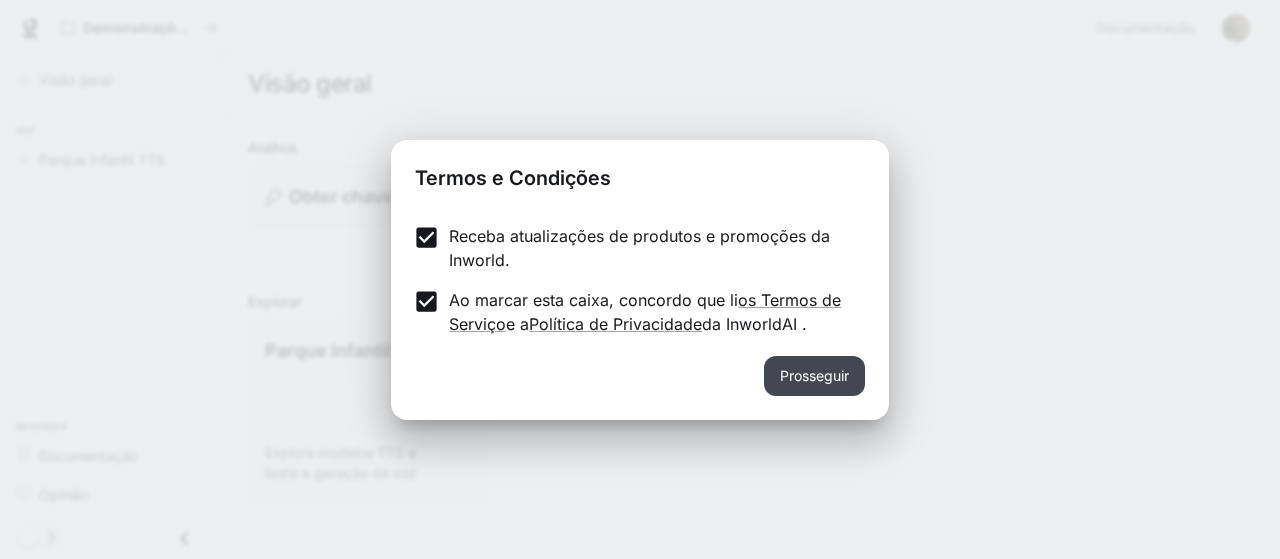 click on "Prosseguir" at bounding box center [814, 375] 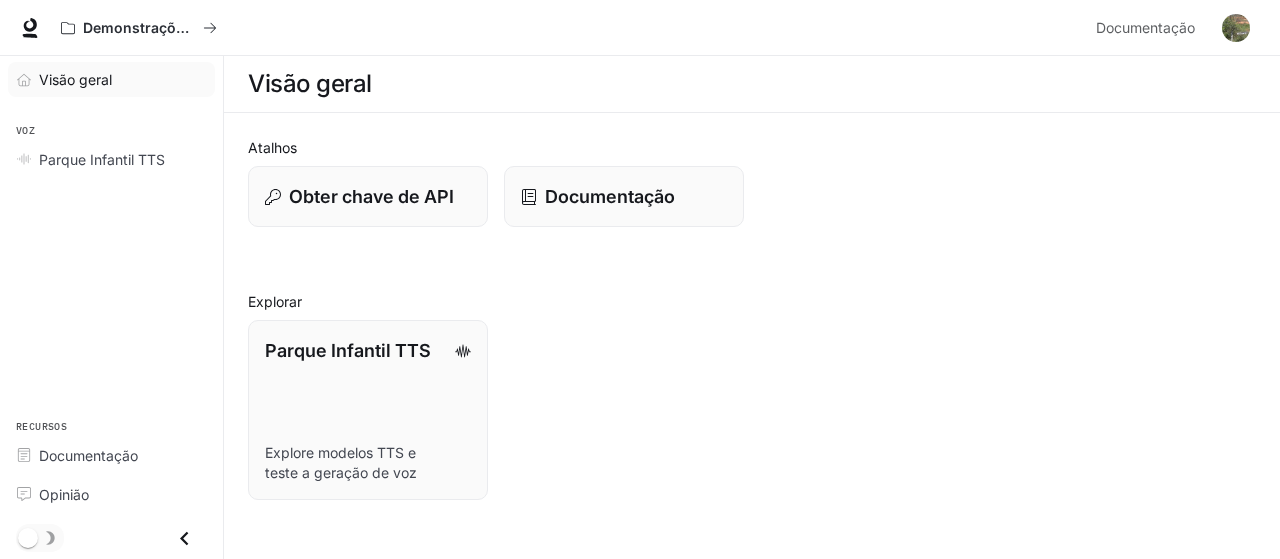 click on "Visão geral" at bounding box center [75, 79] 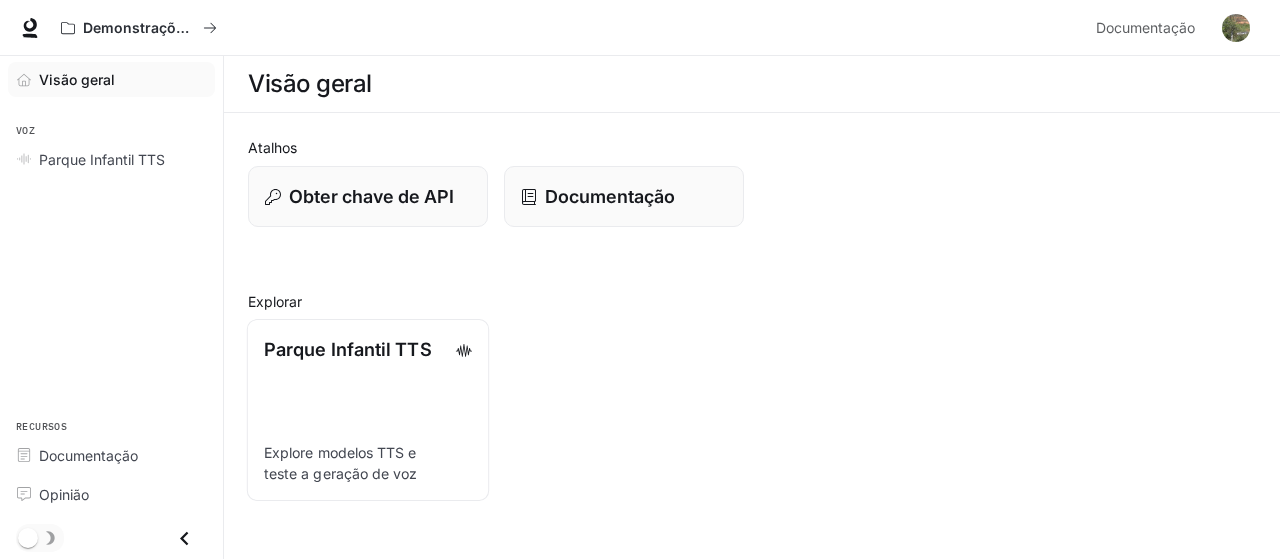 click on "Parque Infantil TTS Explore modelos TTS e teste a geração de voz" at bounding box center [368, 410] 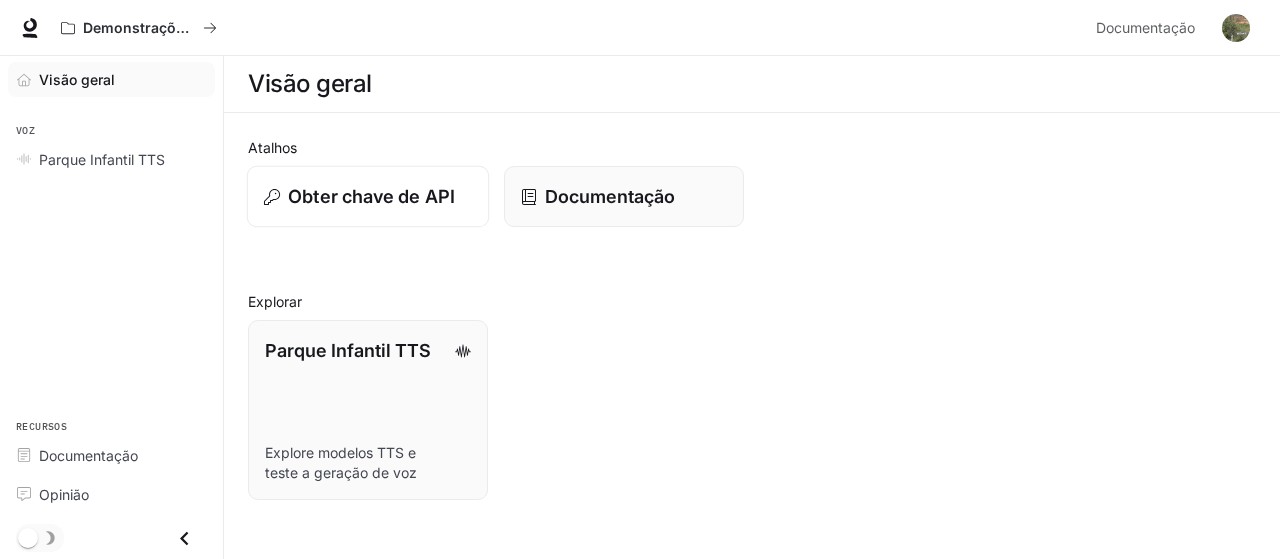 click on "Obter chave de API" at bounding box center (371, 196) 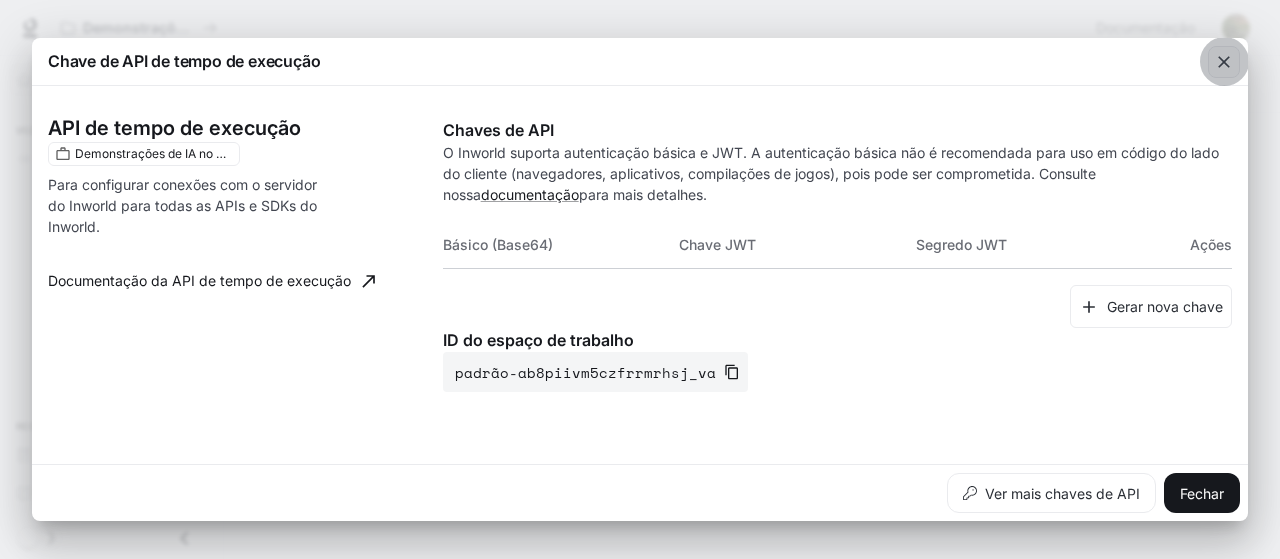 click at bounding box center (1224, 62) 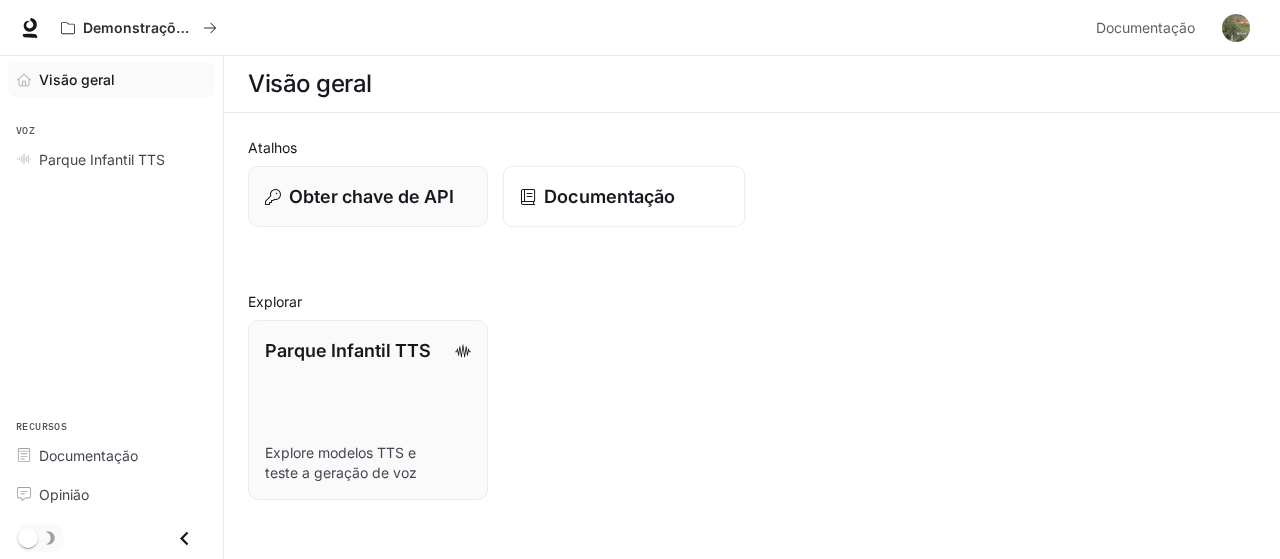 click on "Documentação" at bounding box center [609, 196] 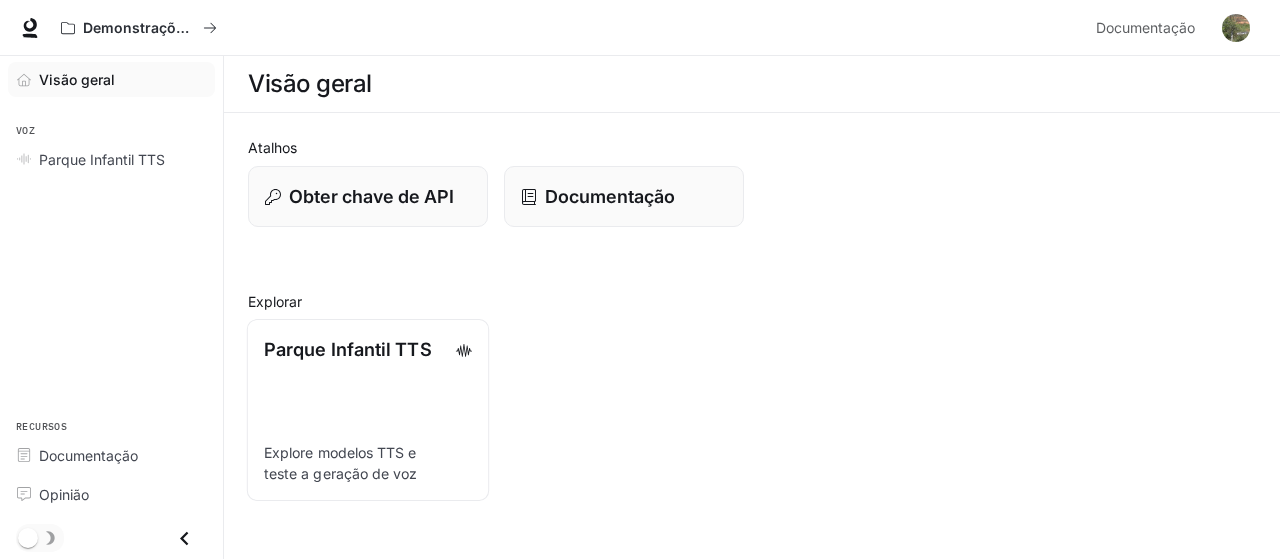 click on "Parque Infantil TTS Explore modelos TTS e teste a geração de voz" at bounding box center [368, 410] 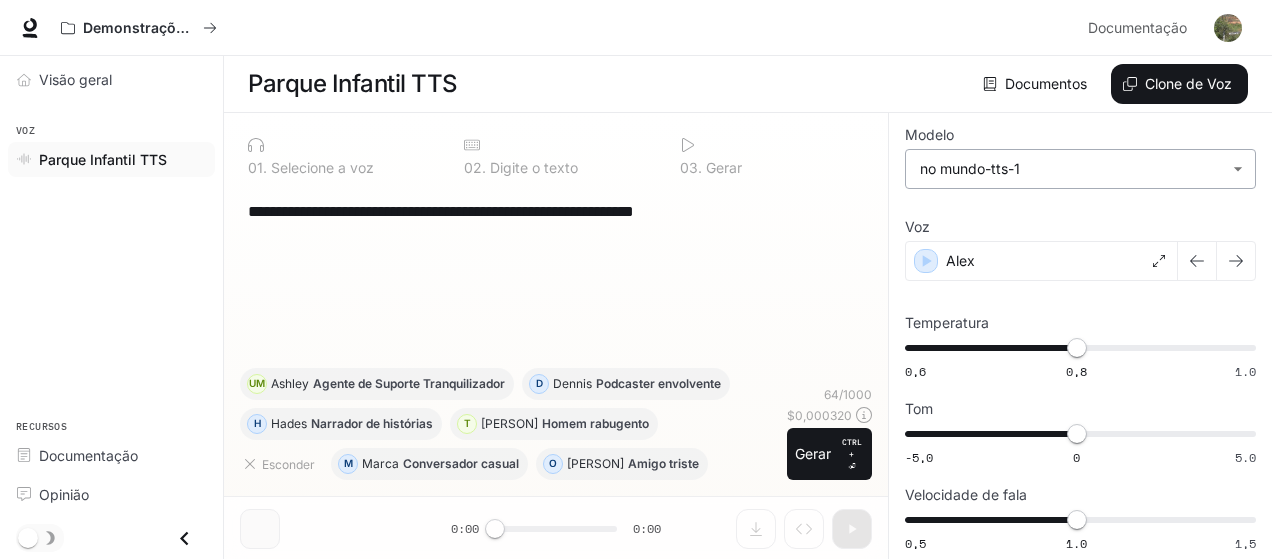 click on "**********" at bounding box center (636, 280) 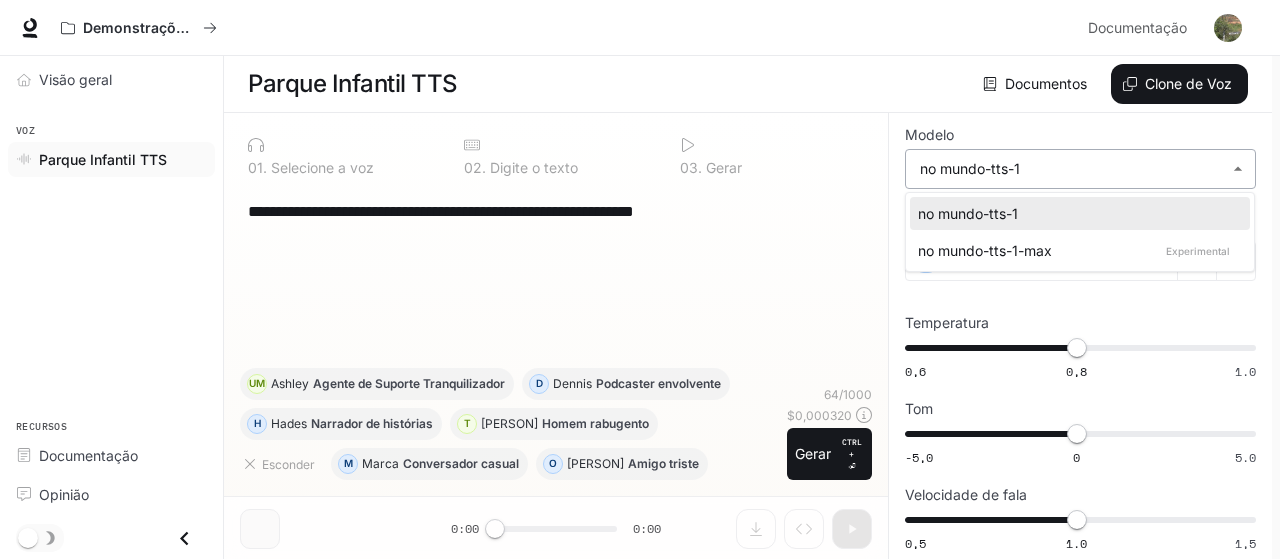 click at bounding box center (640, 279) 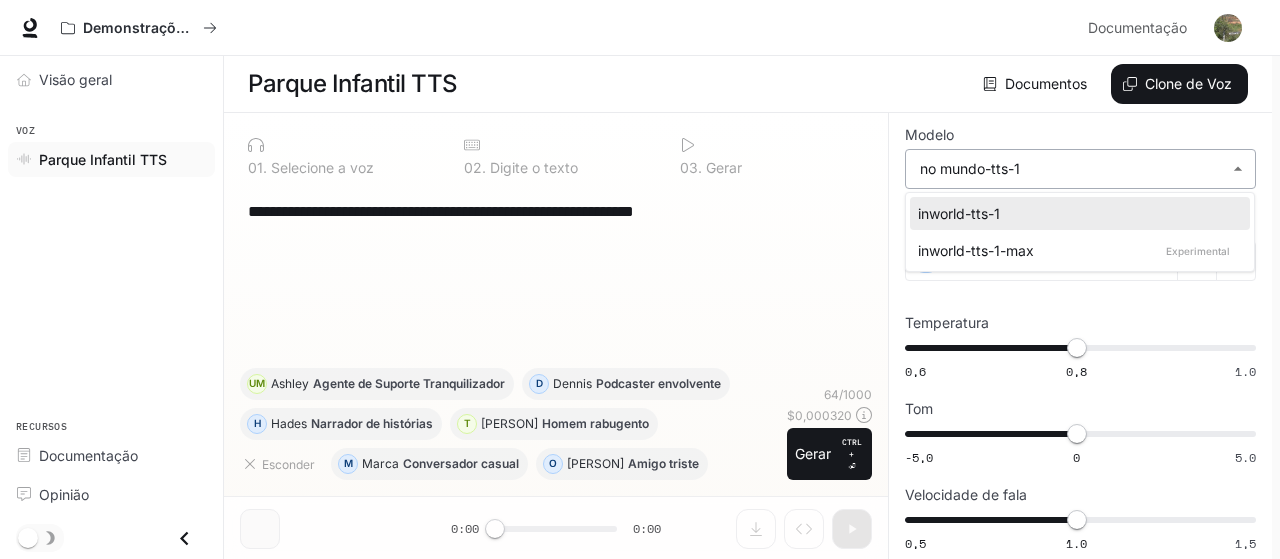 click on "**********" at bounding box center (640, 280) 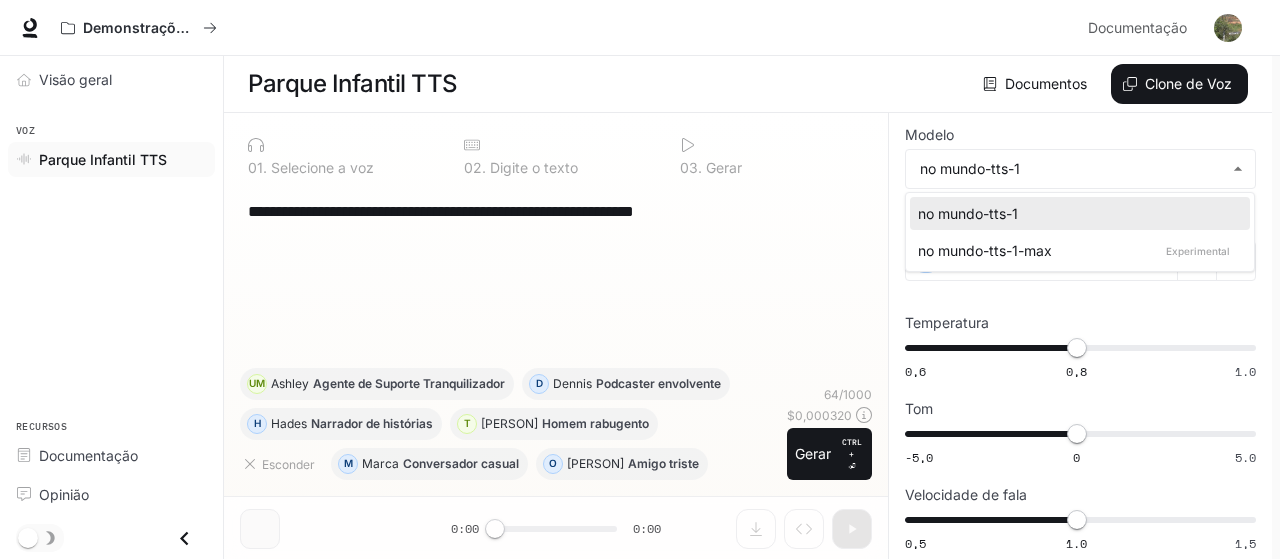 click at bounding box center (640, 279) 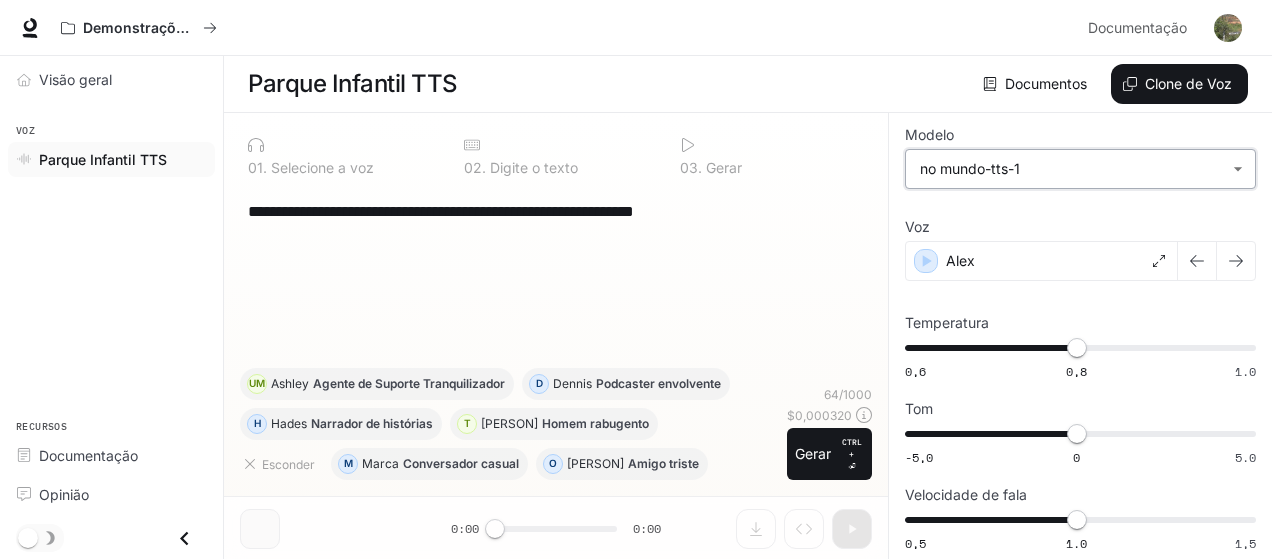 scroll, scrollTop: 0, scrollLeft: 0, axis: both 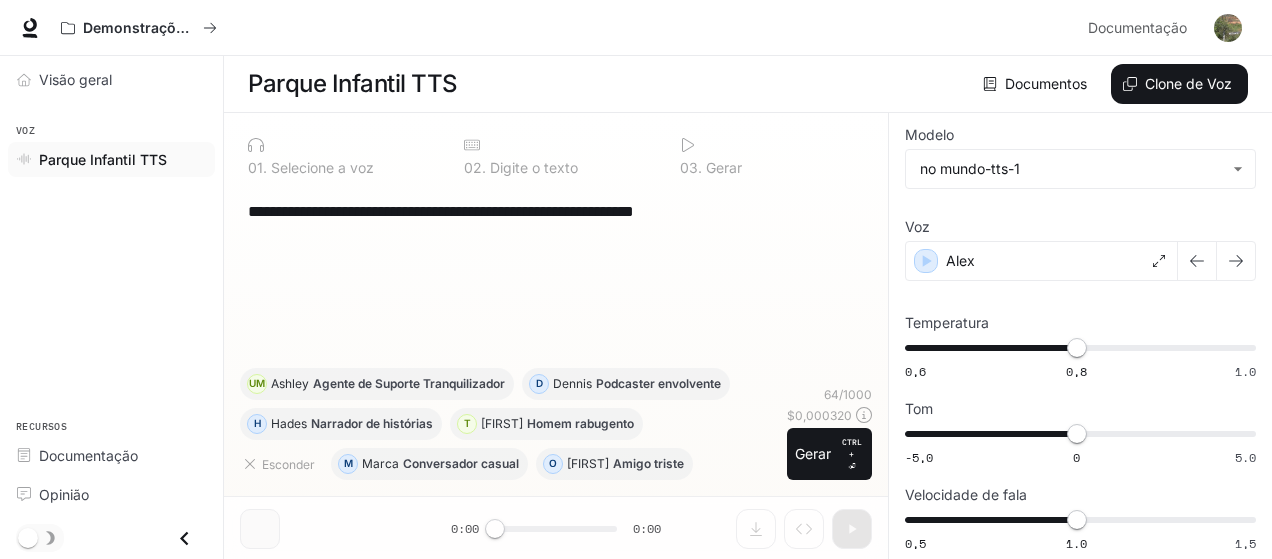 drag, startPoint x: 364, startPoint y: 252, endPoint x: 215, endPoint y: 257, distance: 149.08386 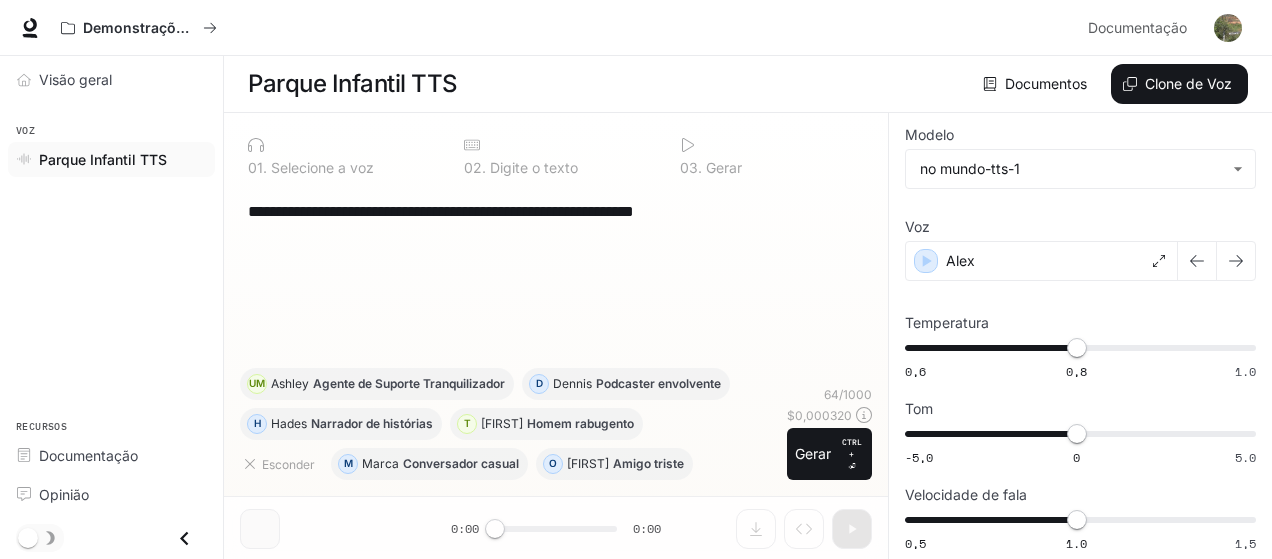 paste on "**********" 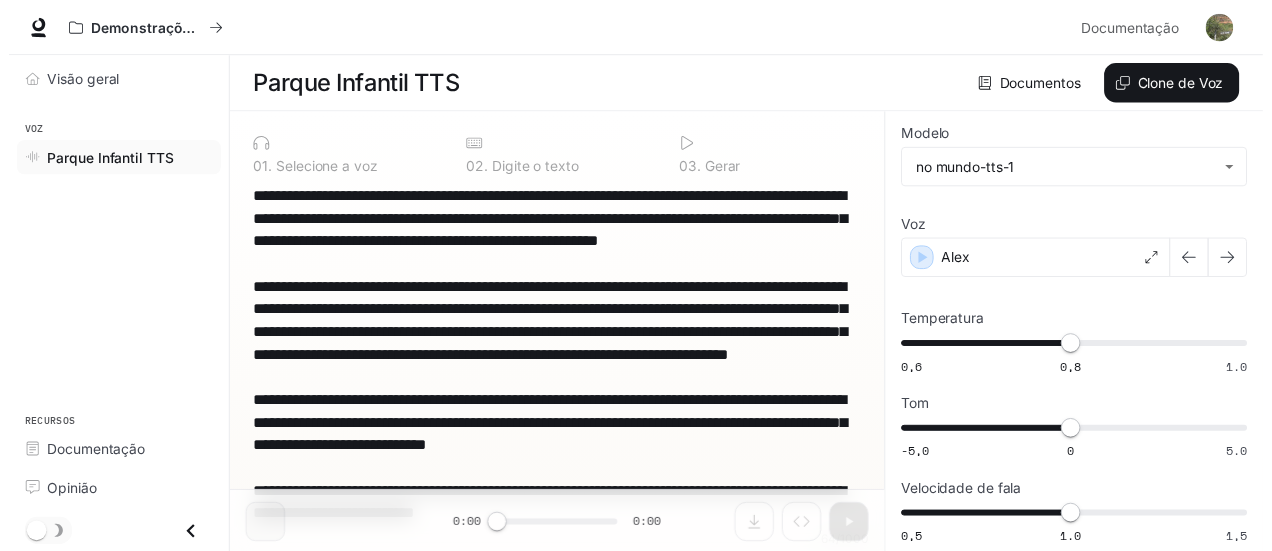 scroll, scrollTop: 90, scrollLeft: 0, axis: vertical 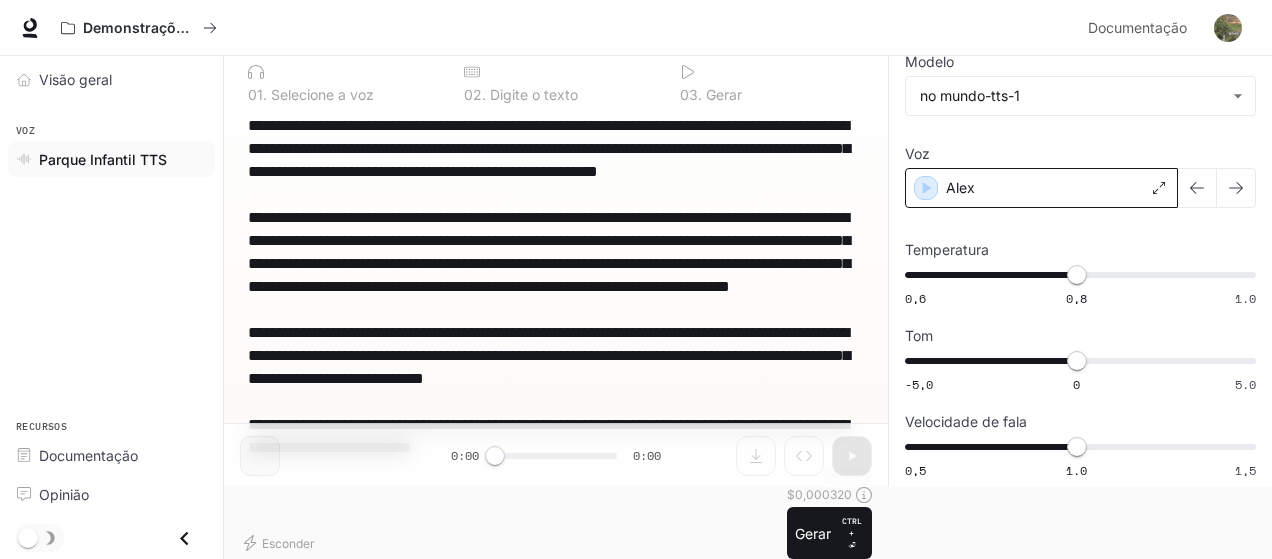 type on "**********" 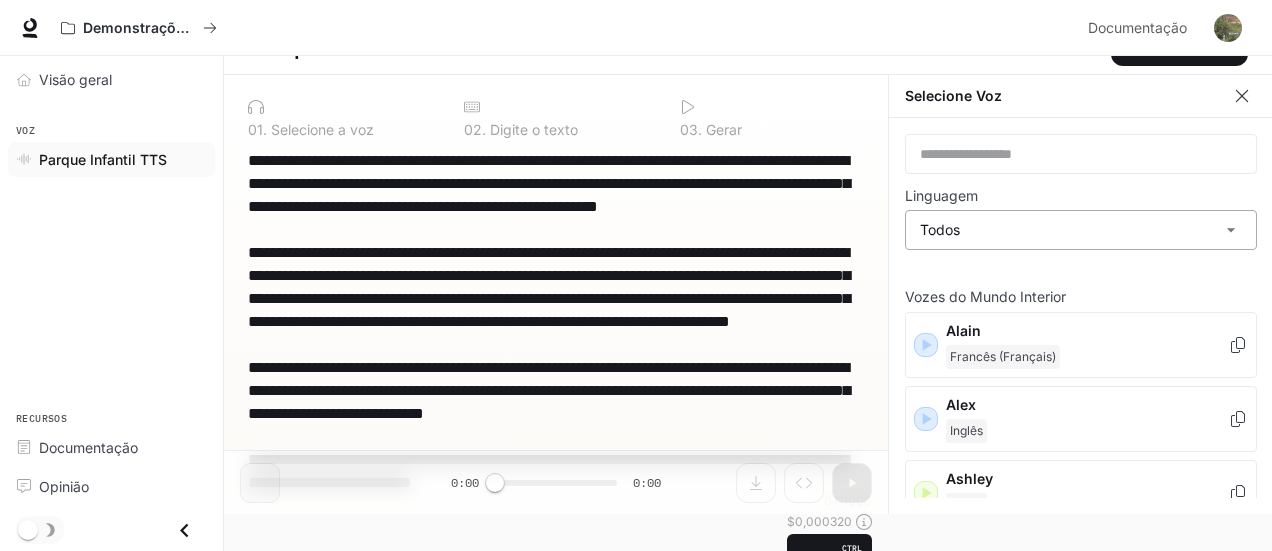 scroll, scrollTop: 0, scrollLeft: 0, axis: both 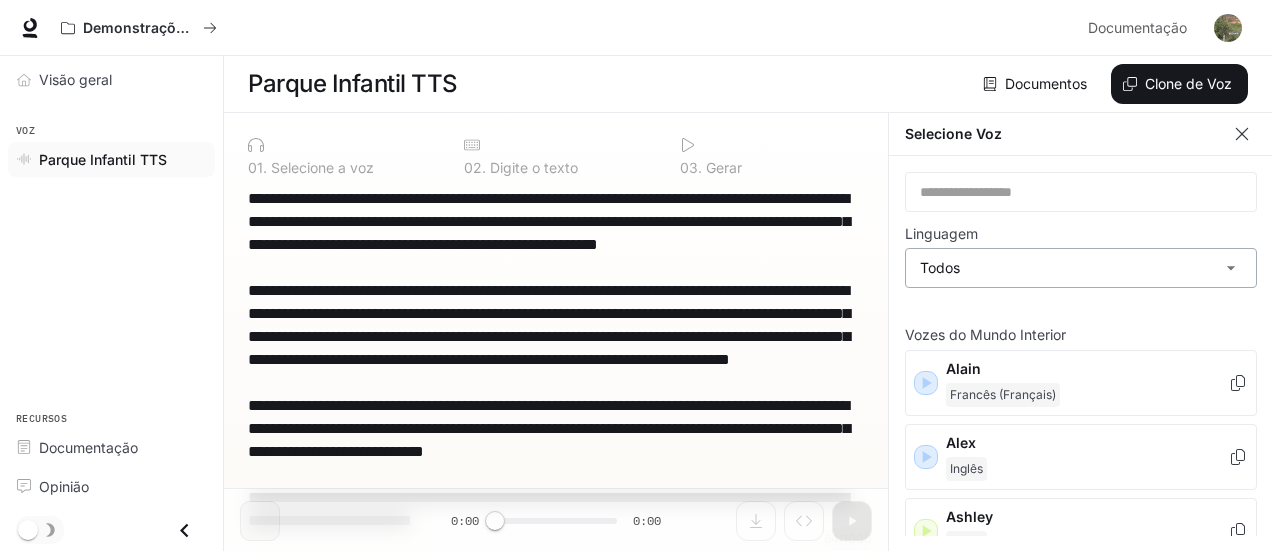 click on "**********" at bounding box center (636, 276) 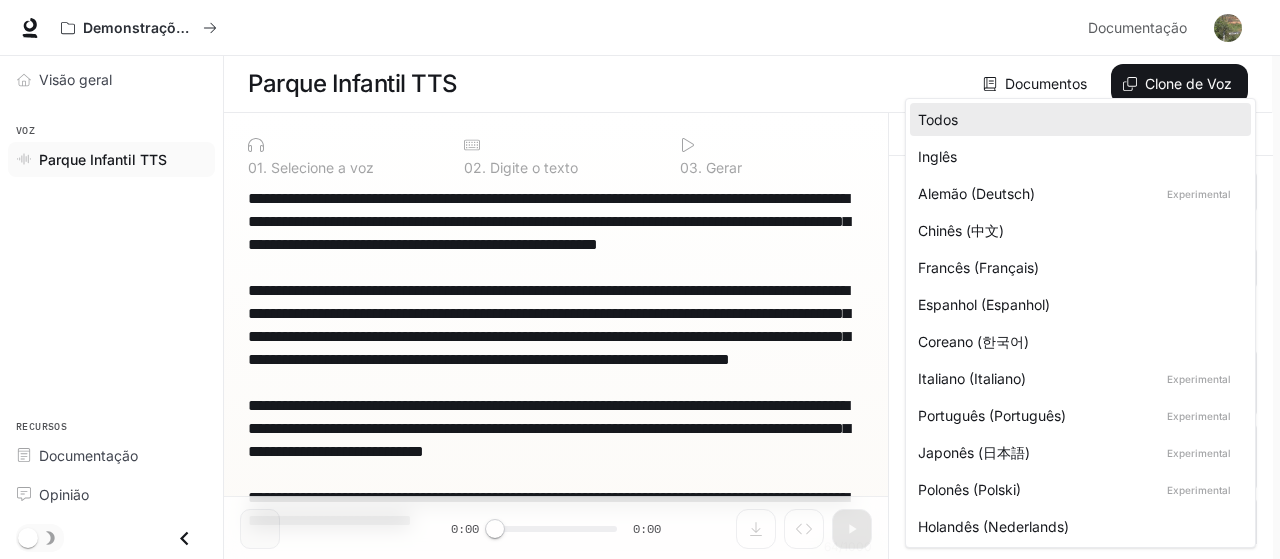 click on "Português (Português)" at bounding box center [938, 119] 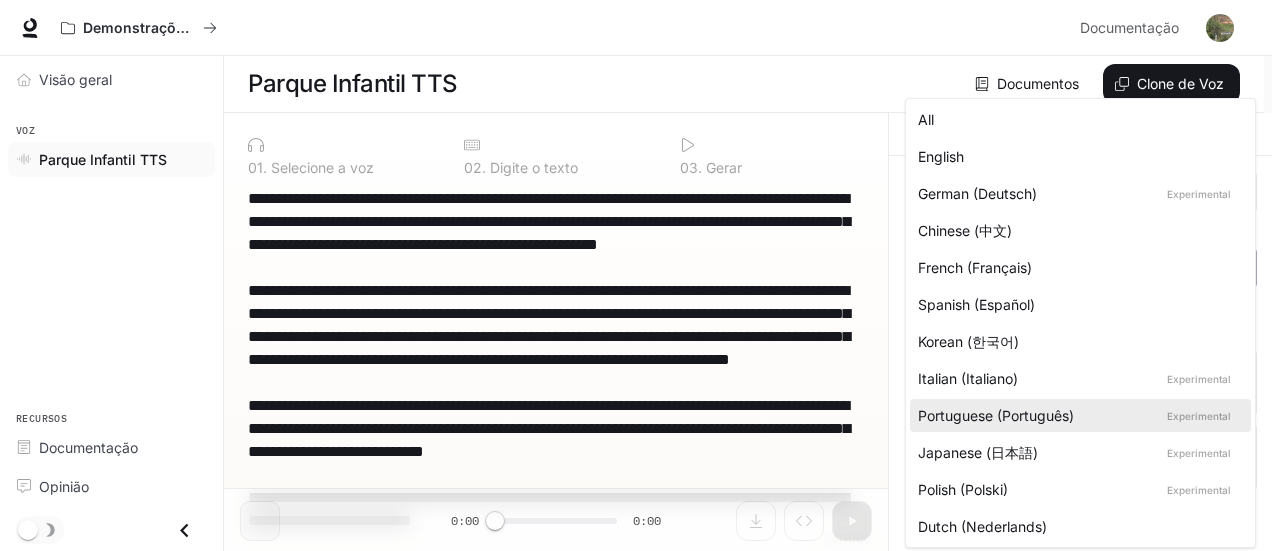 click on "**********" at bounding box center (636, 276) 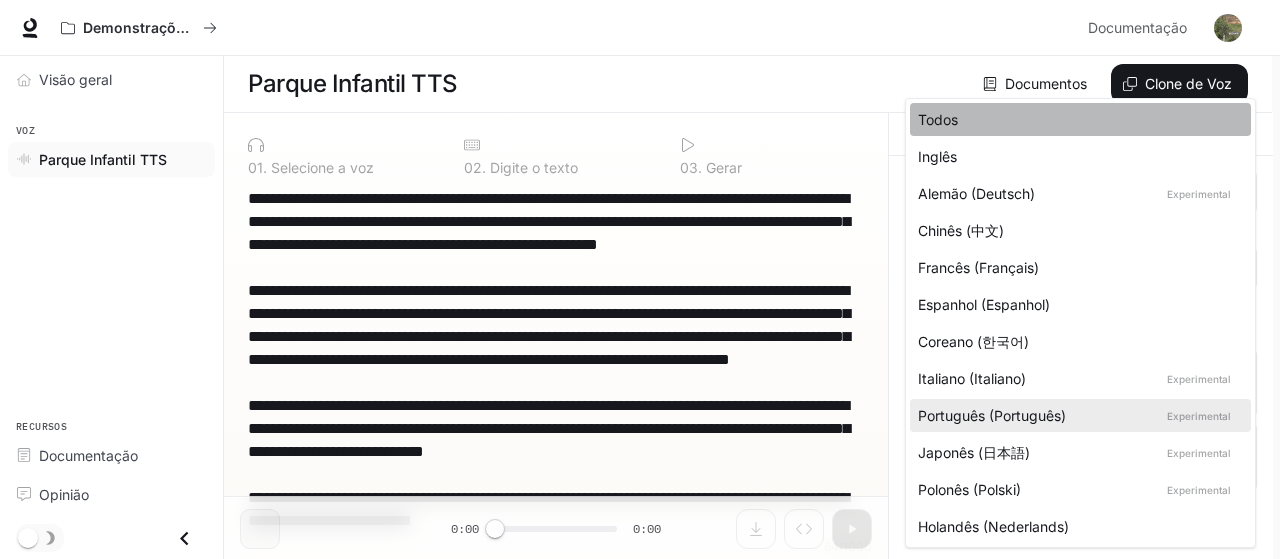 click on "Todos" at bounding box center (1076, 119) 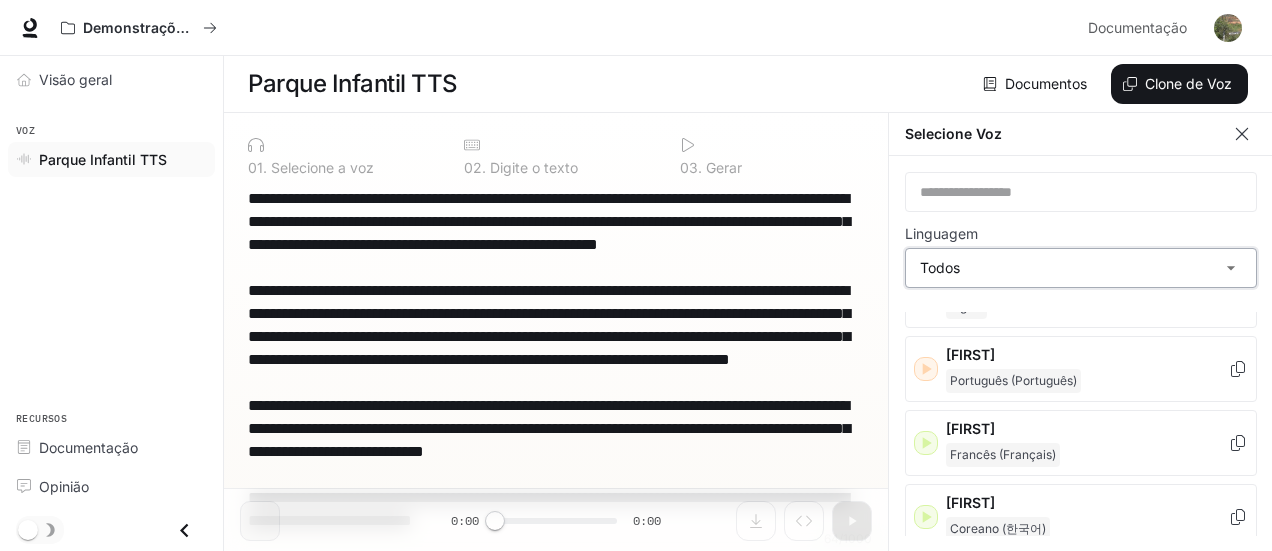 scroll, scrollTop: 800, scrollLeft: 0, axis: vertical 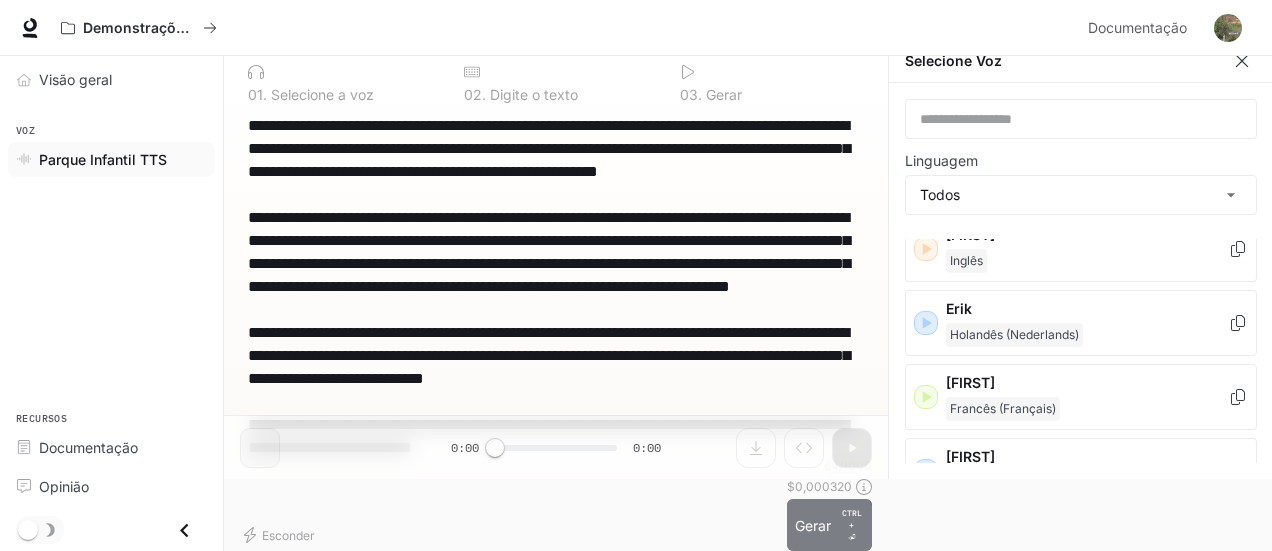 click on "Gerar" at bounding box center [813, 525] 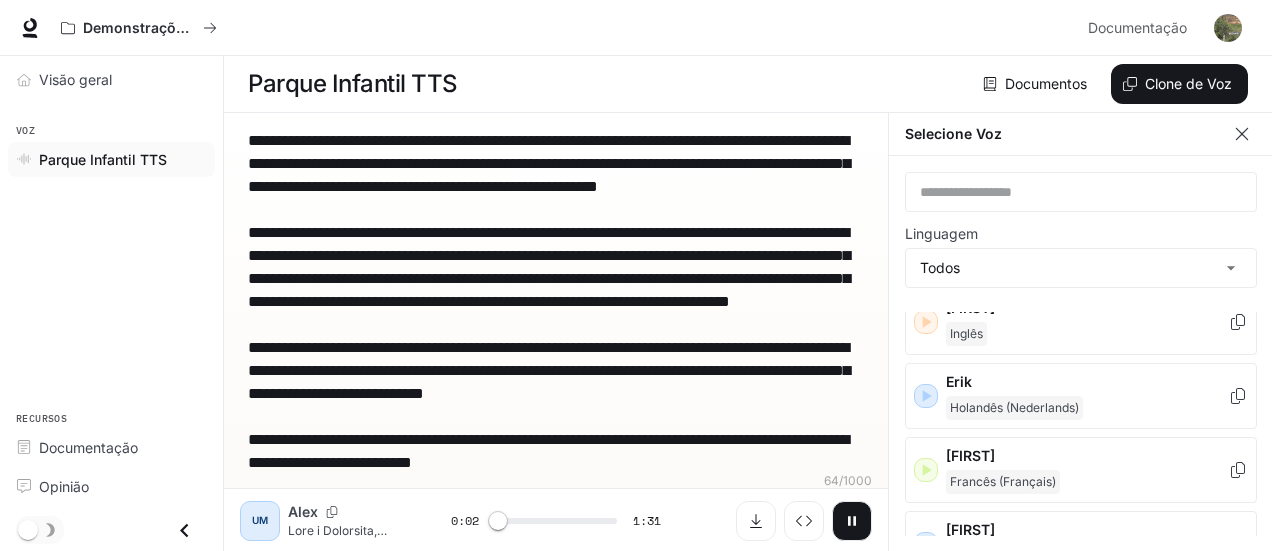 scroll, scrollTop: 40, scrollLeft: 0, axis: vertical 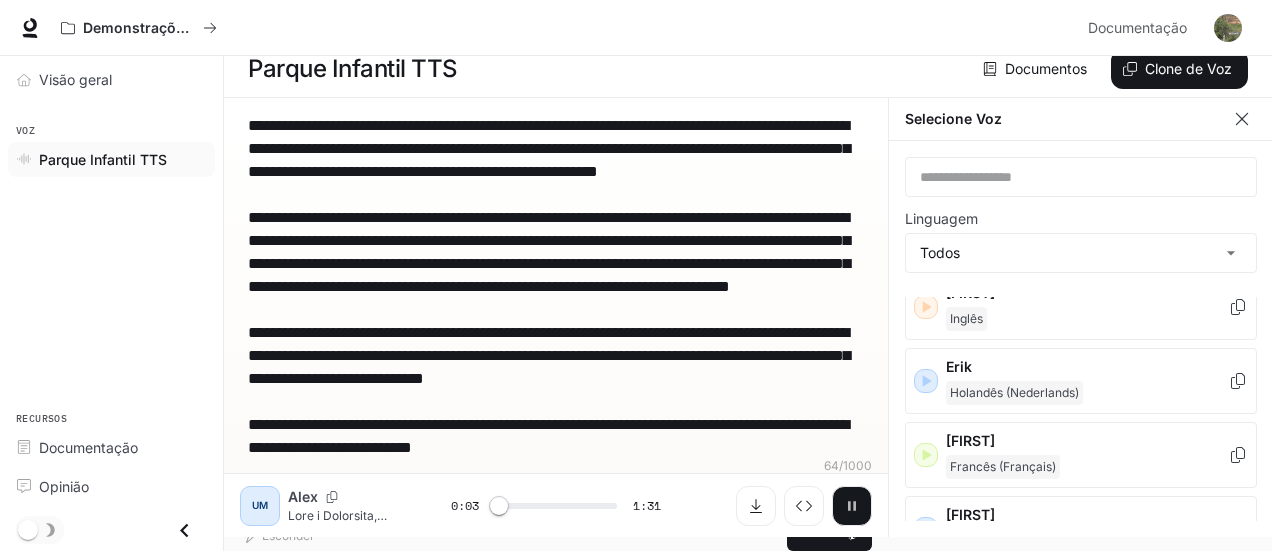 click at bounding box center [852, 506] 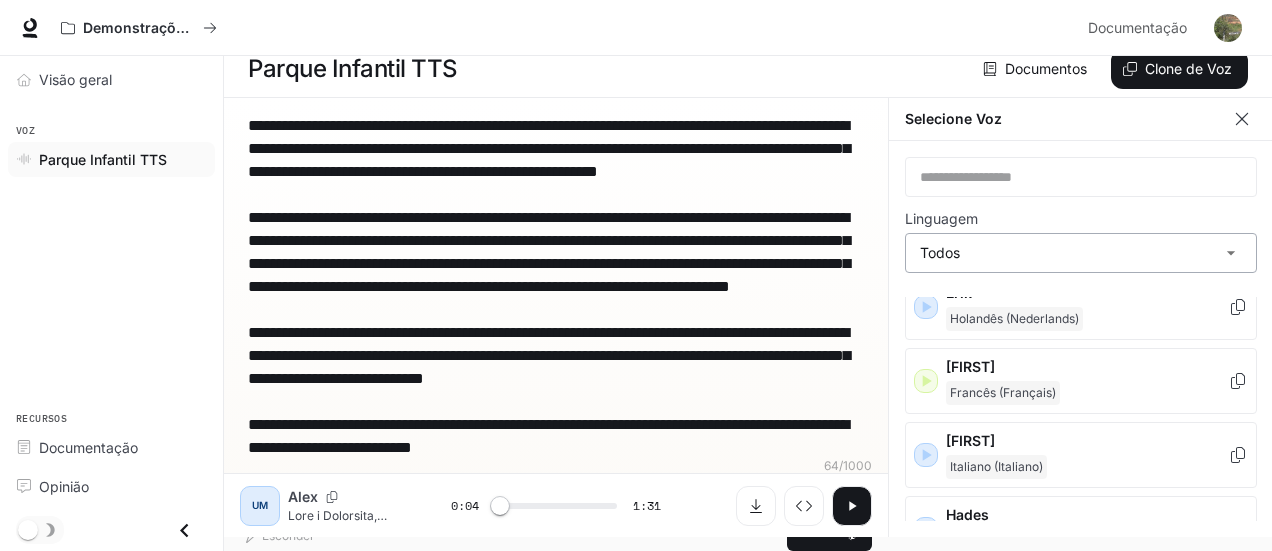 scroll, scrollTop: 900, scrollLeft: 0, axis: vertical 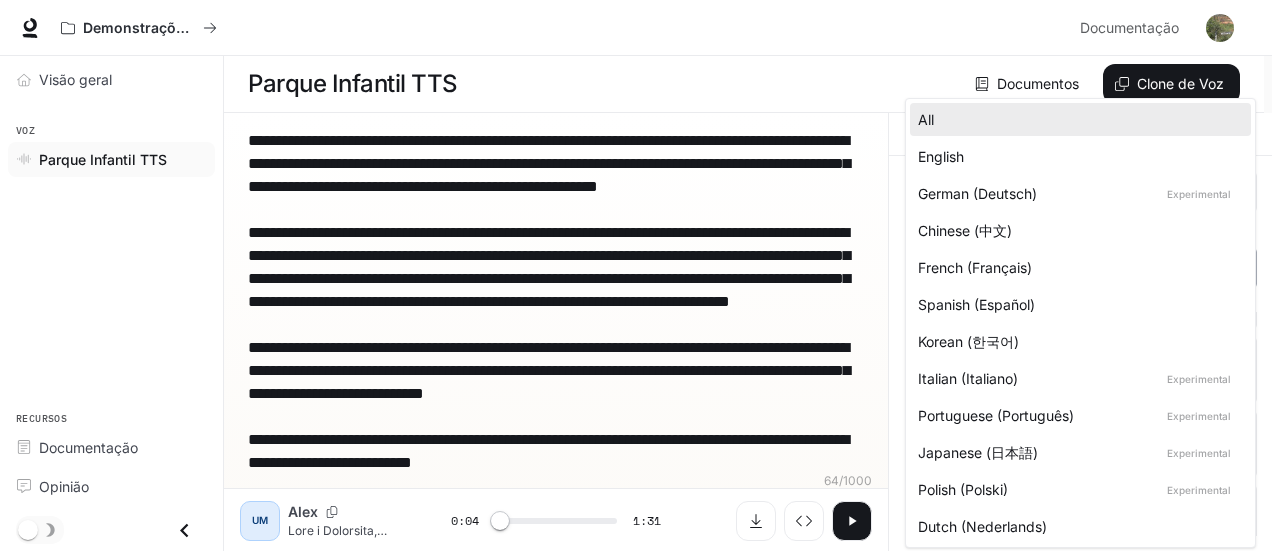 click on "**********" at bounding box center (636, 276) 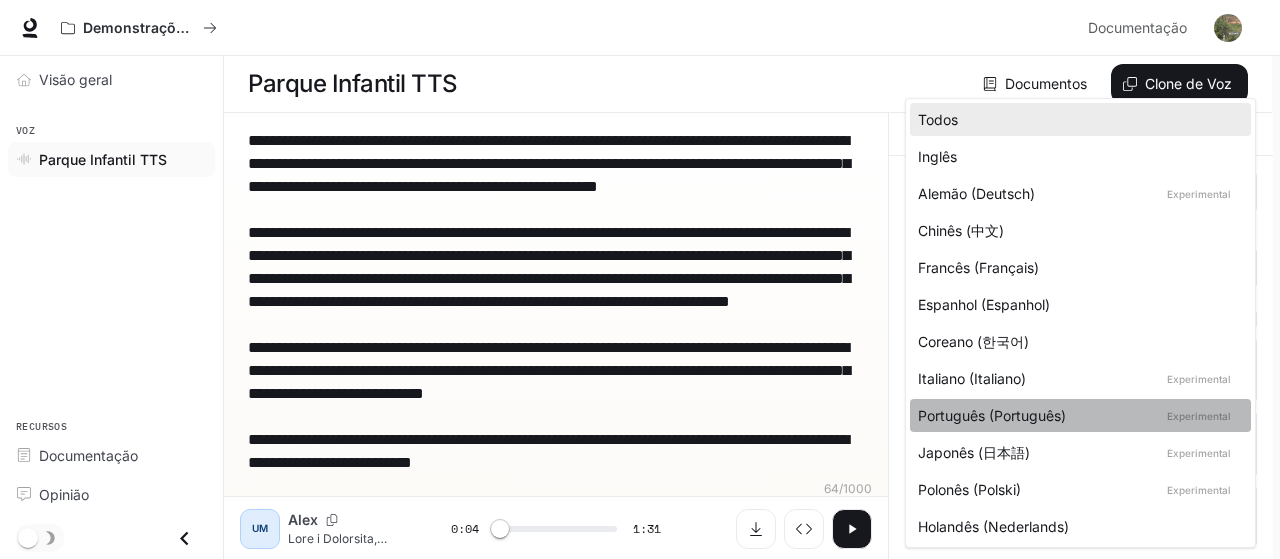 click on "Português (Português) Experimental" at bounding box center (1080, 415) 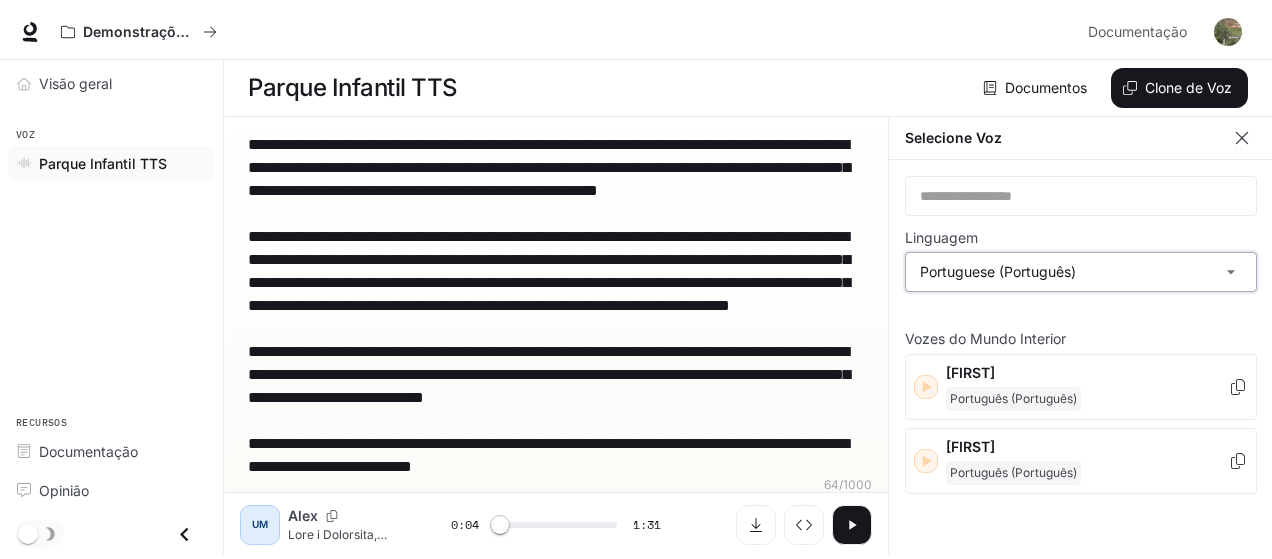 scroll, scrollTop: 0, scrollLeft: 0, axis: both 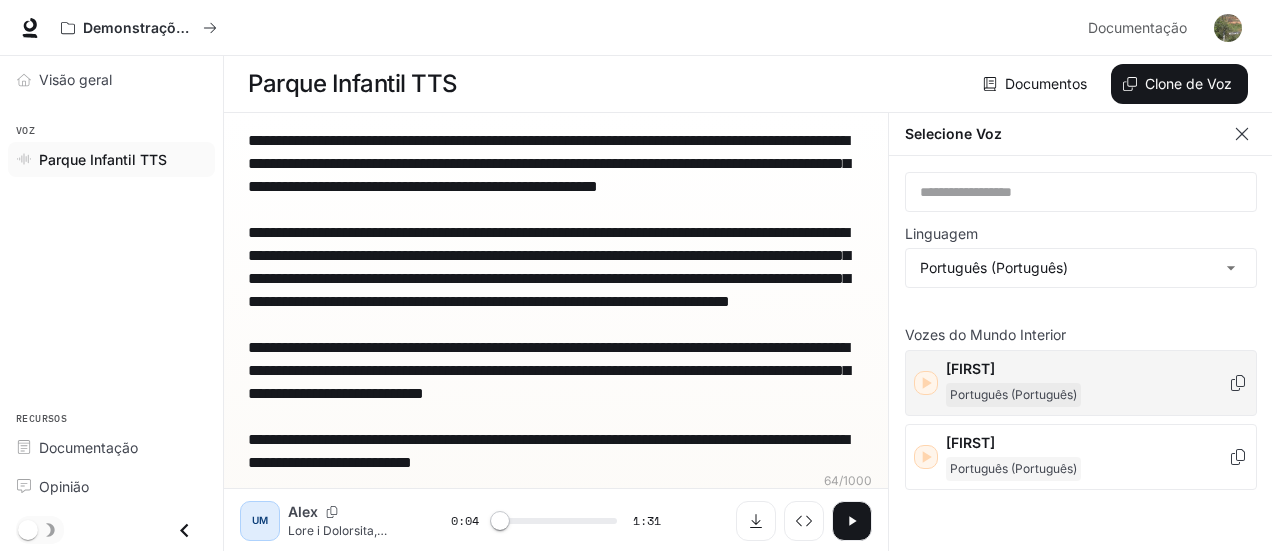 click on "[FIRST]" at bounding box center [970, 368] 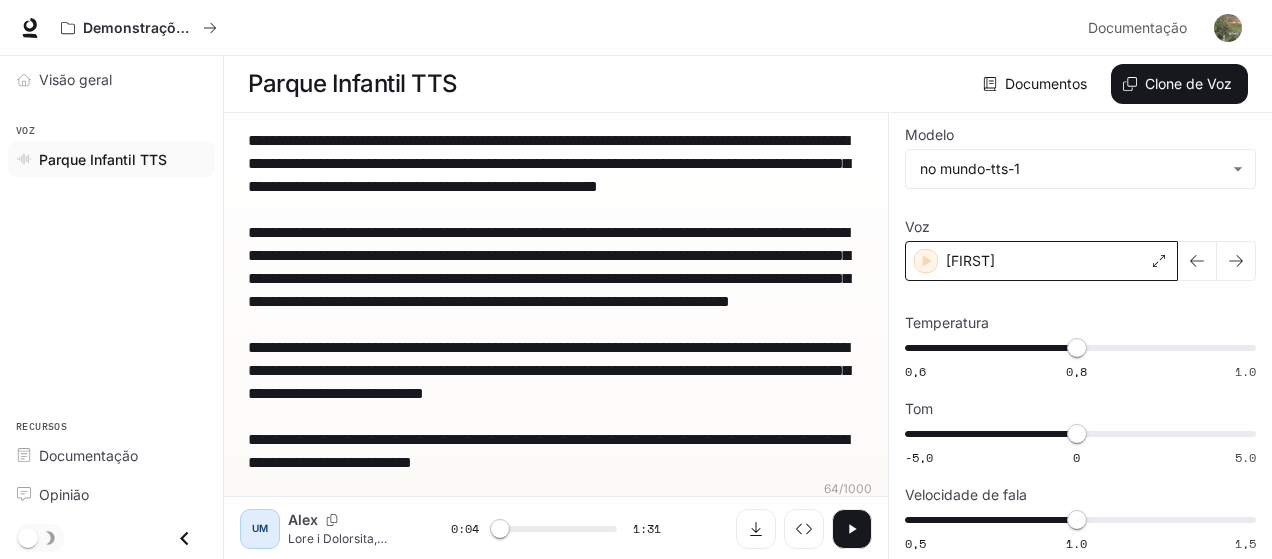 click on "[FIRST]" at bounding box center (1041, 261) 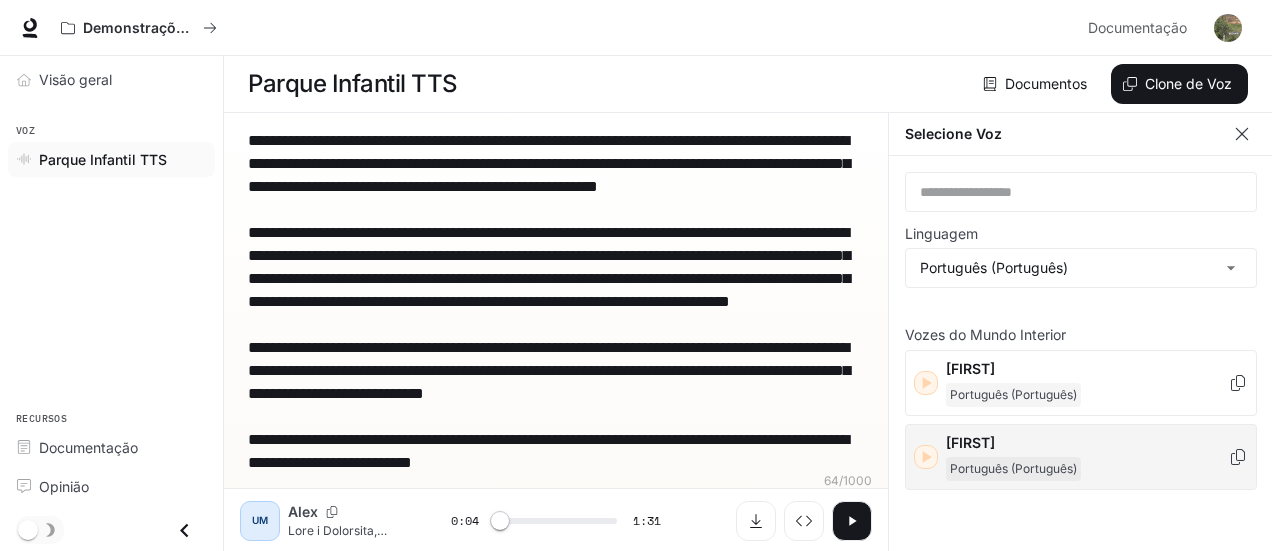 click on "[FIRST]" at bounding box center (1087, 369) 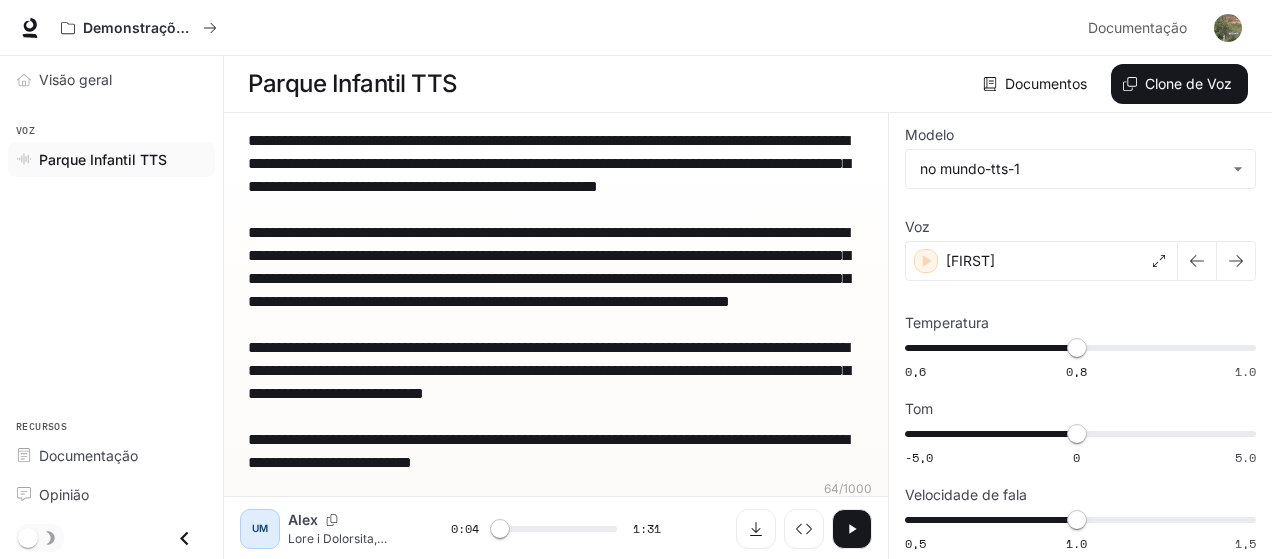 click at bounding box center [852, 528] 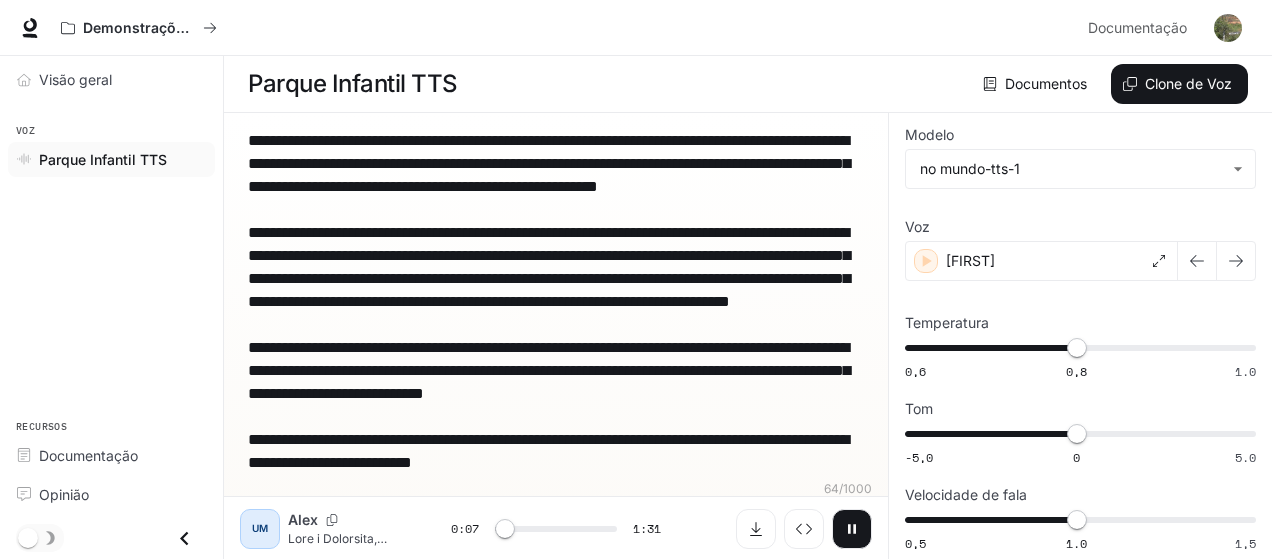 click at bounding box center (852, 529) 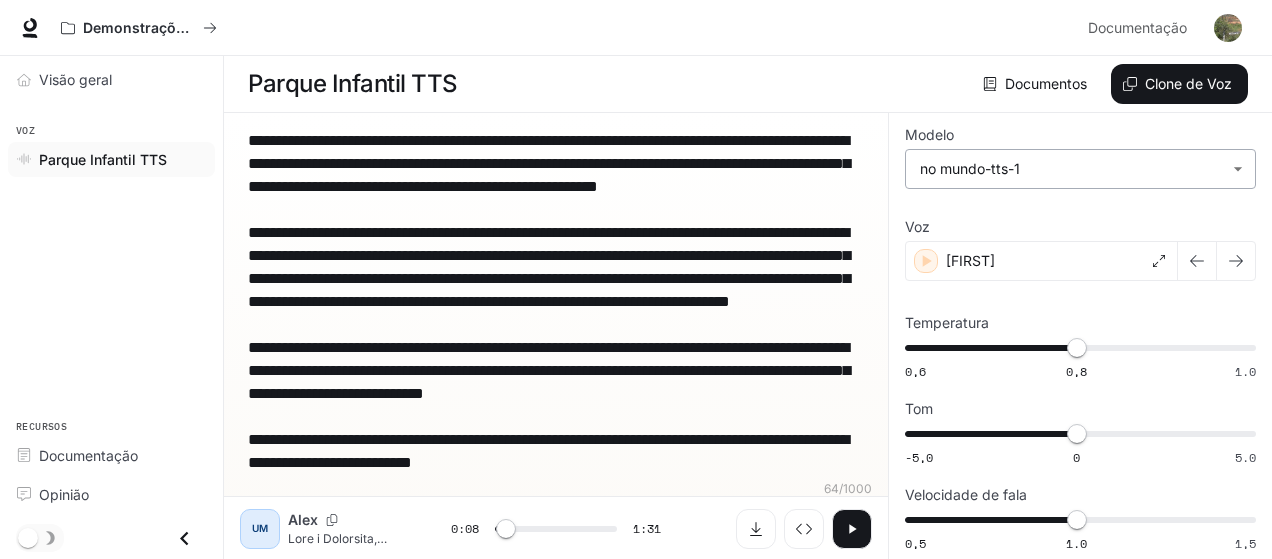 click on "**********" at bounding box center (636, 280) 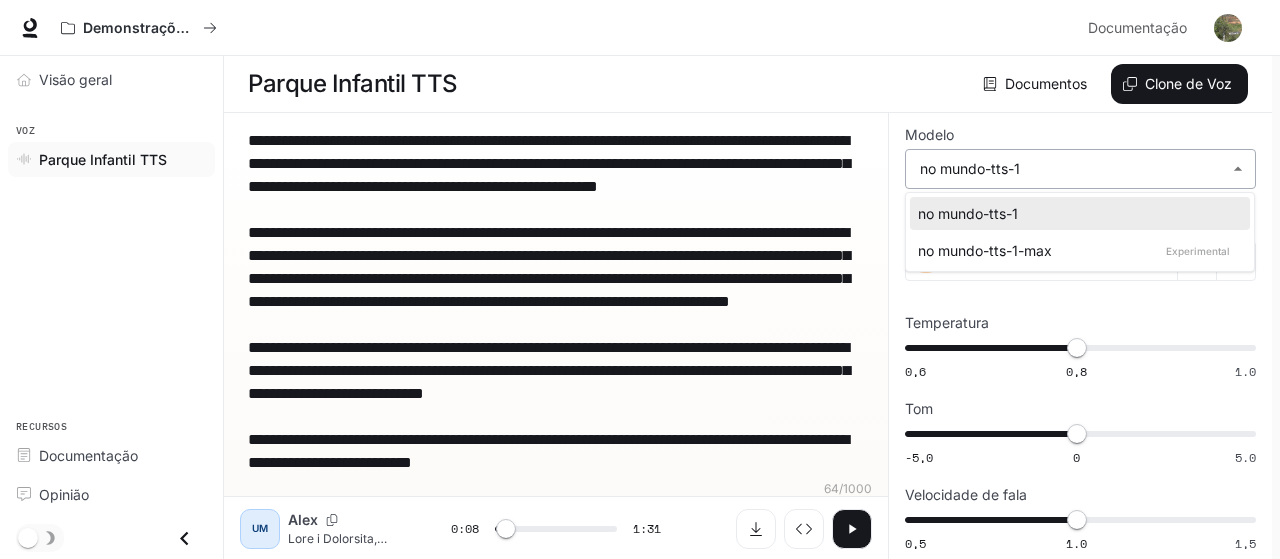 click at bounding box center [640, 279] 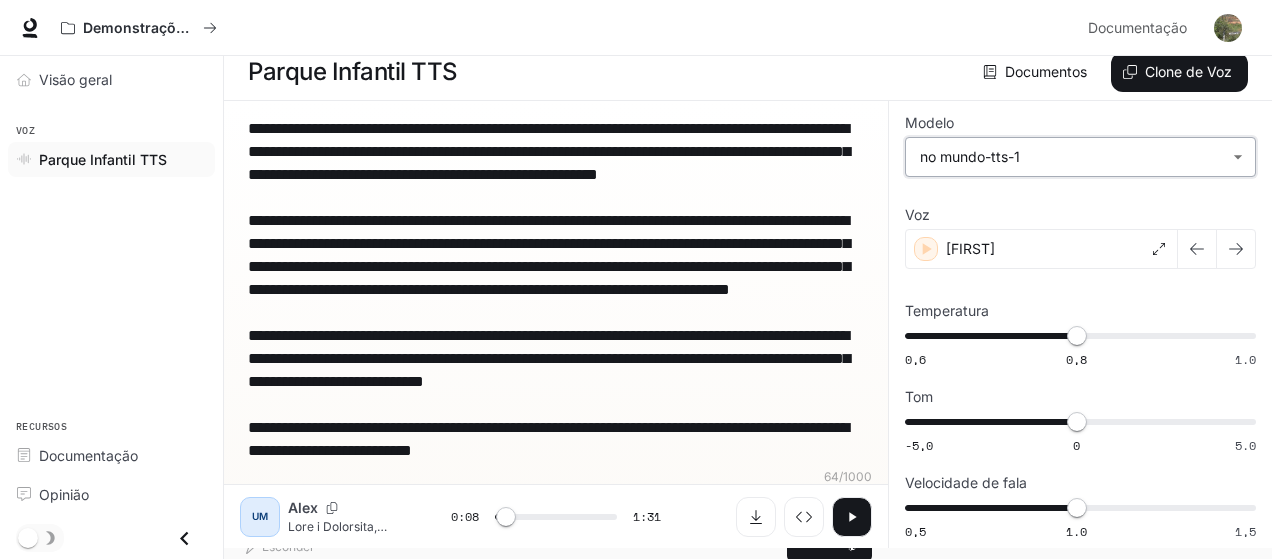 scroll, scrollTop: 32, scrollLeft: 0, axis: vertical 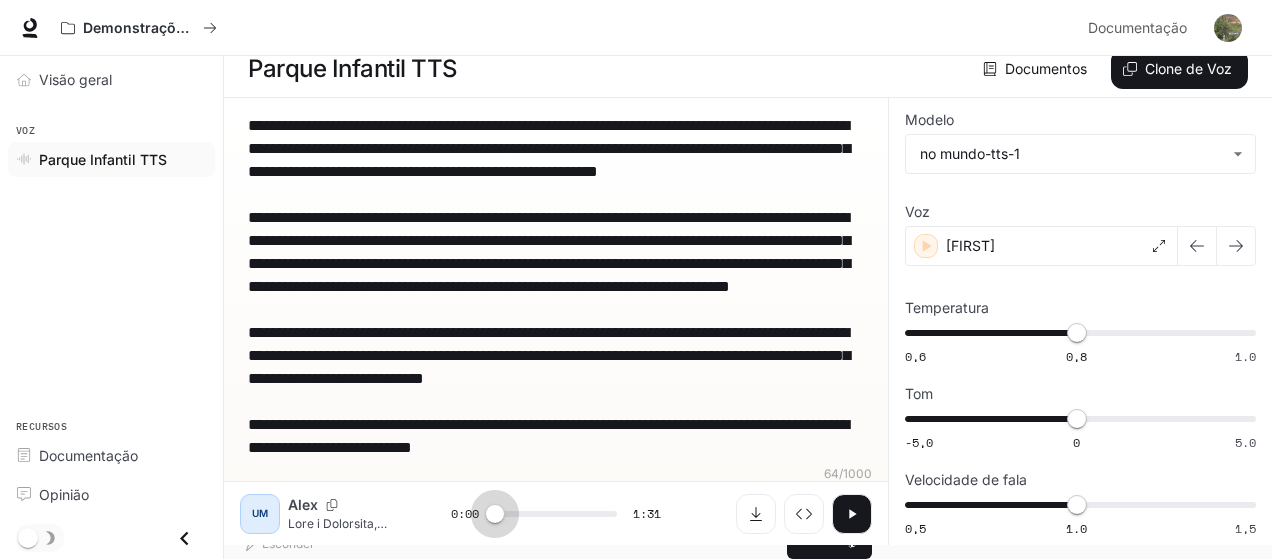 drag, startPoint x: 514, startPoint y: 490, endPoint x: 448, endPoint y: 493, distance: 66.068146 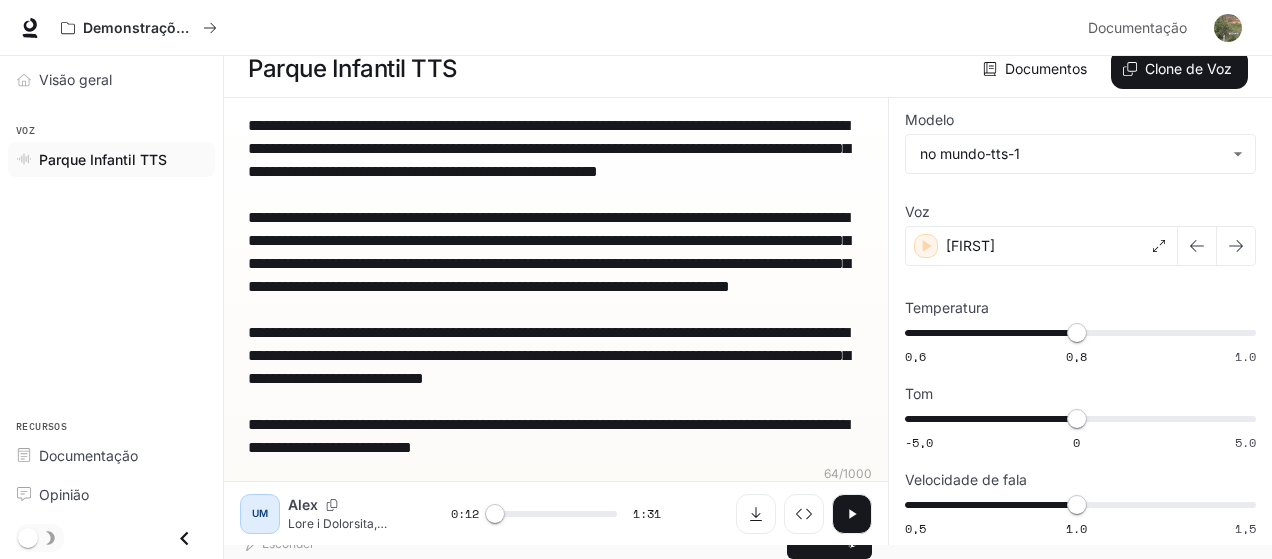 scroll, scrollTop: 32, scrollLeft: 0, axis: vertical 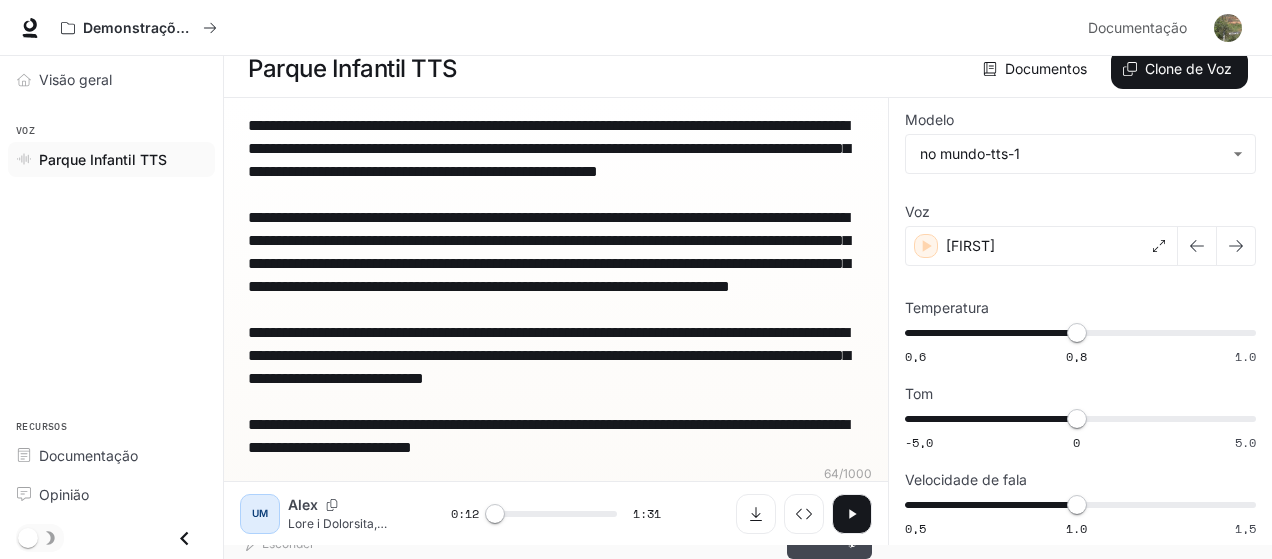 click on "Gerar" at bounding box center (813, 533) 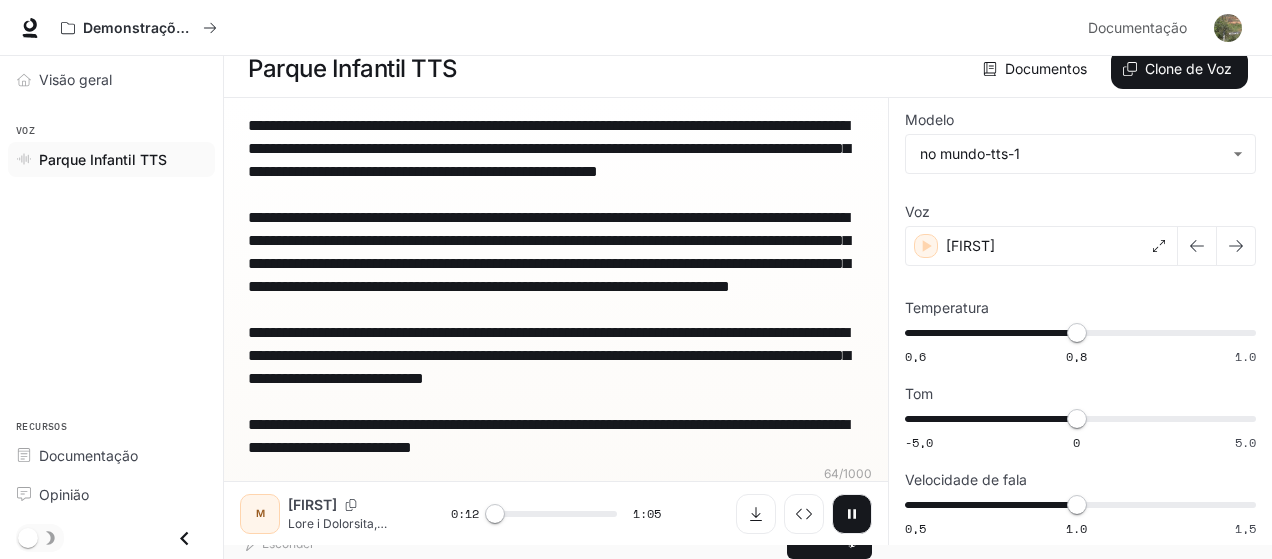 scroll, scrollTop: 0, scrollLeft: 0, axis: both 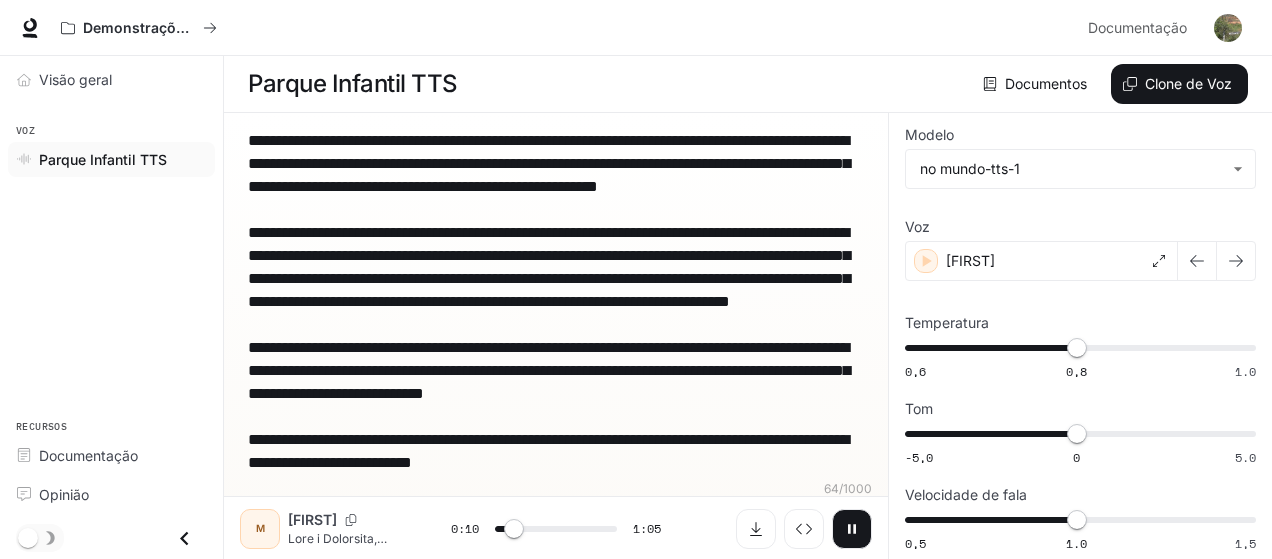 click at bounding box center [852, 529] 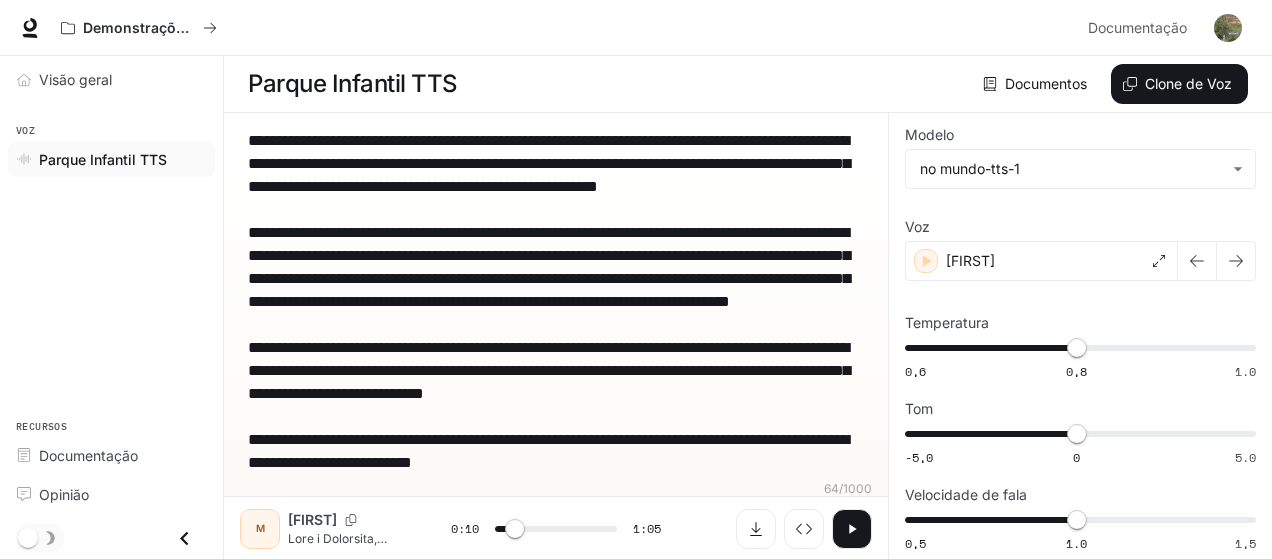 click at bounding box center (852, 529) 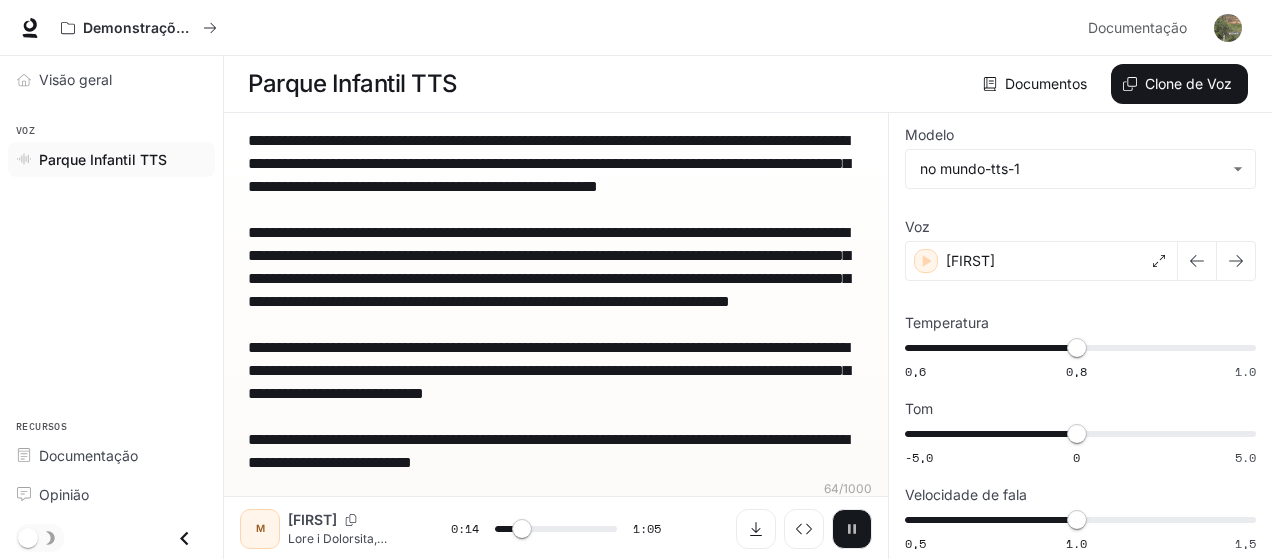 click at bounding box center [852, 529] 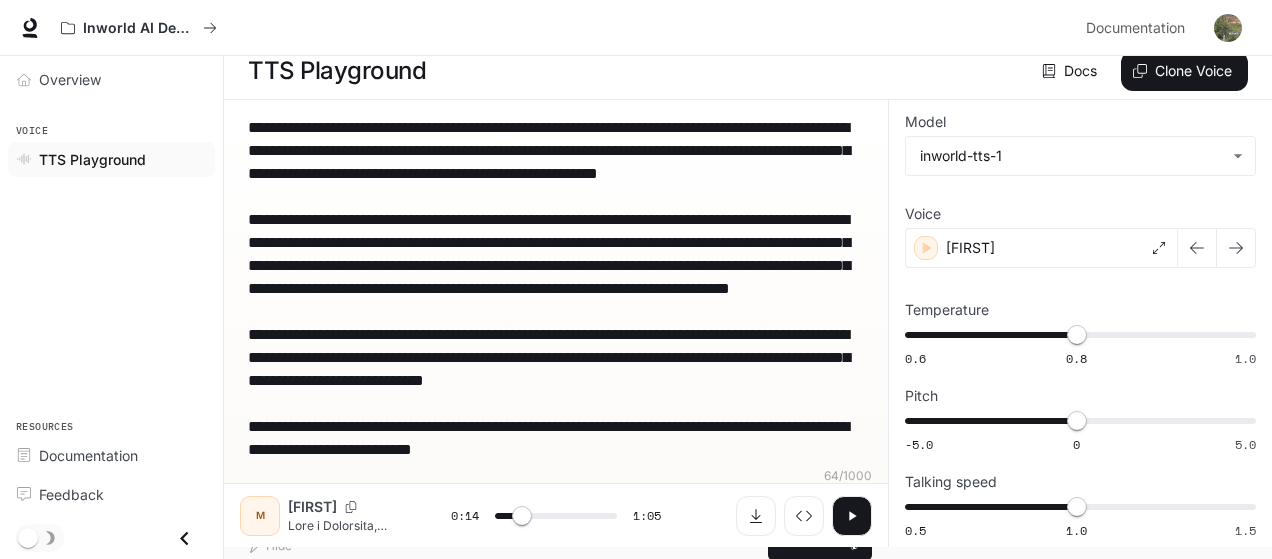 scroll, scrollTop: 14, scrollLeft: 0, axis: vertical 